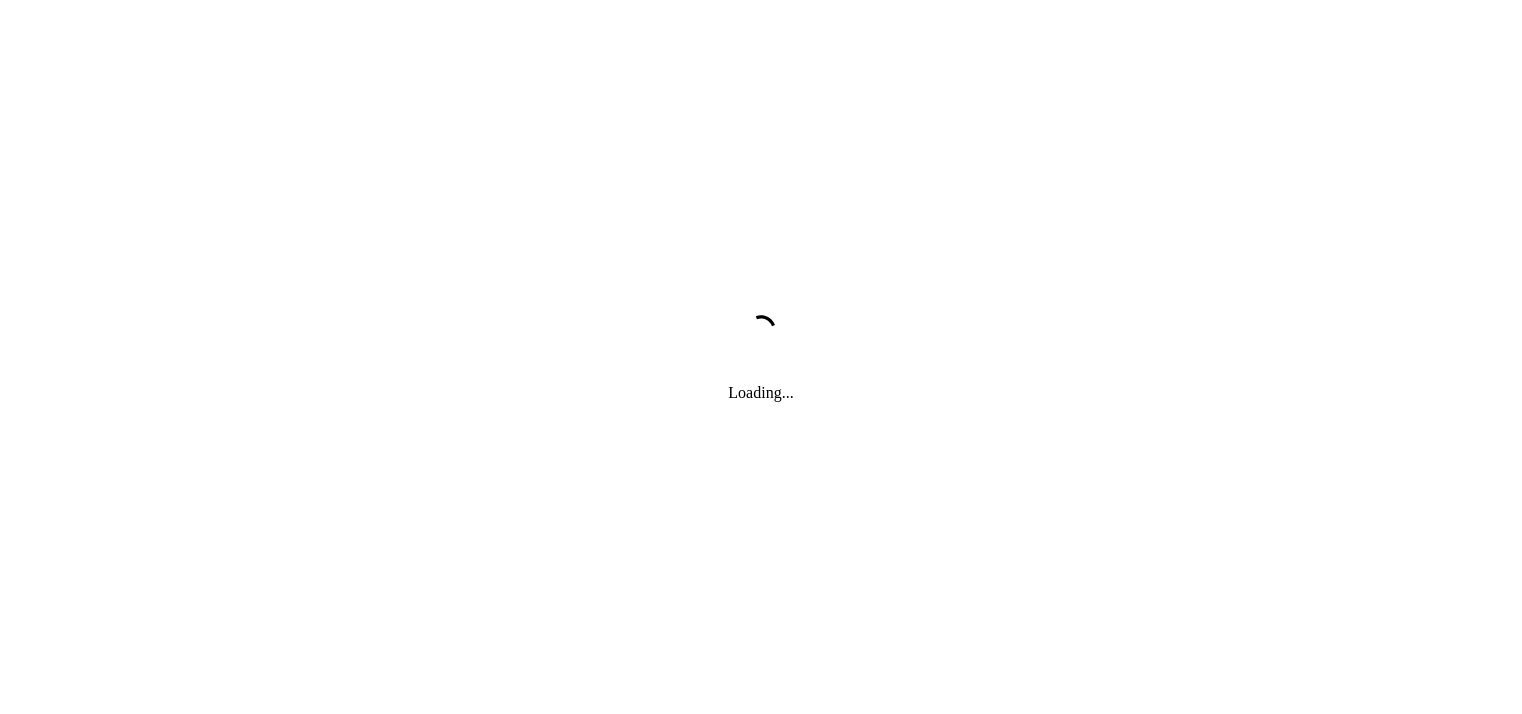 scroll, scrollTop: 0, scrollLeft: 0, axis: both 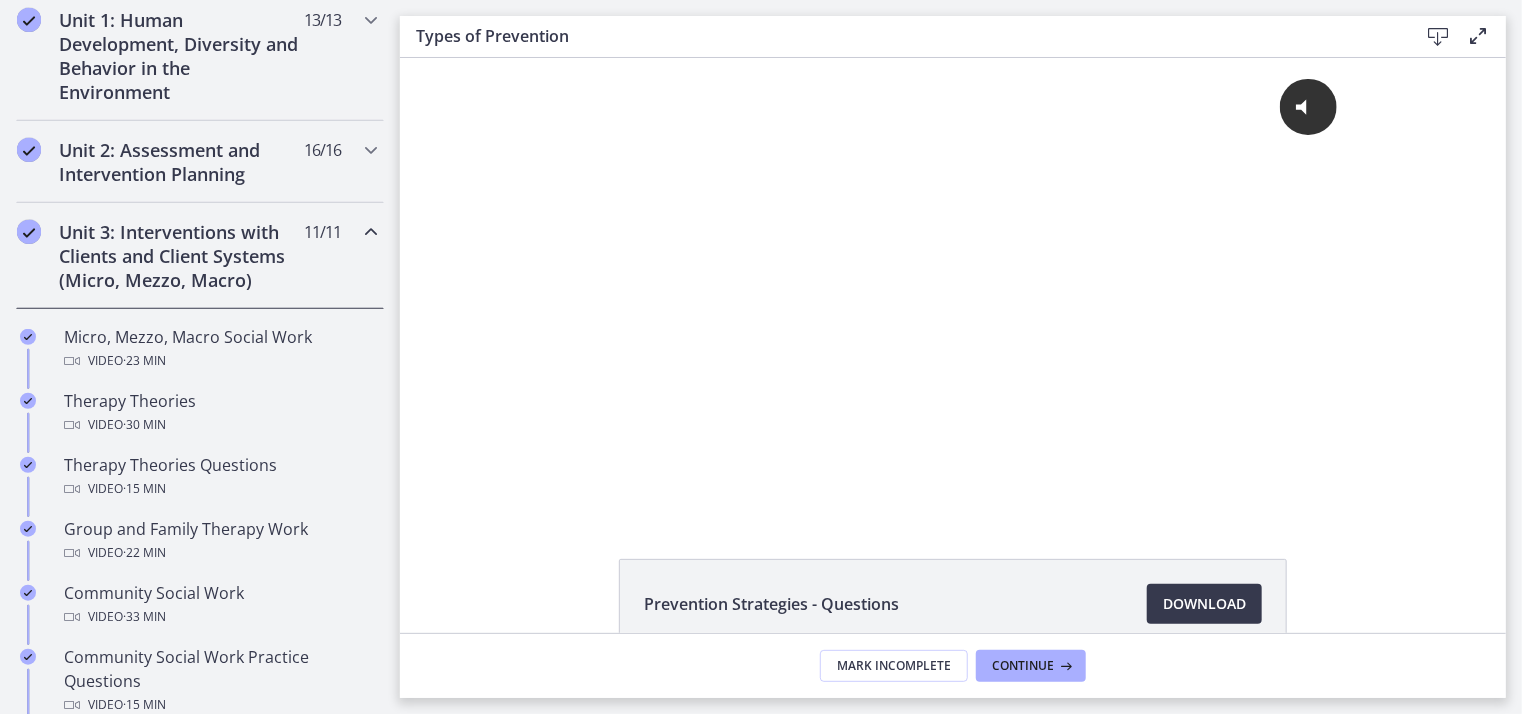 drag, startPoint x: 390, startPoint y: 94, endPoint x: 14, endPoint y: 197, distance: 389.85254 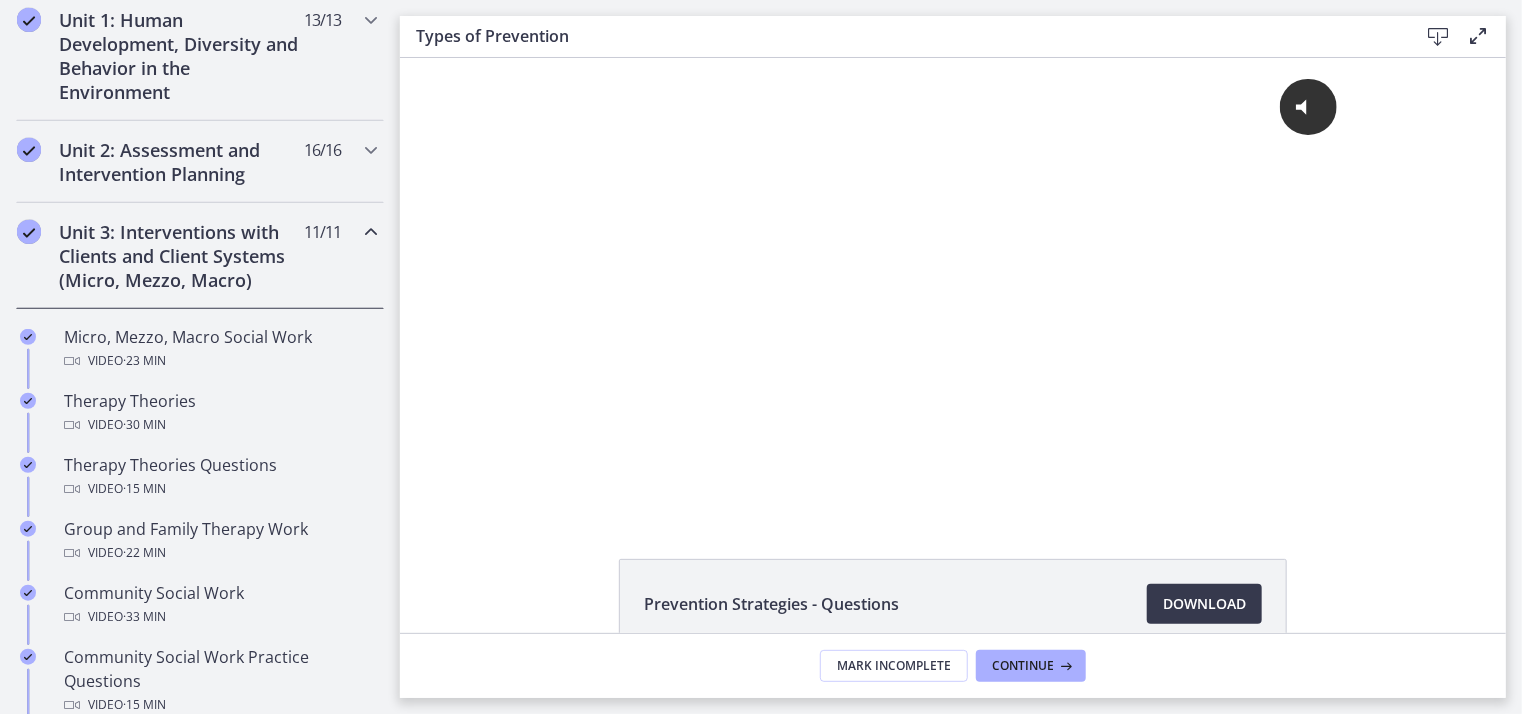 click at bounding box center [371, 232] 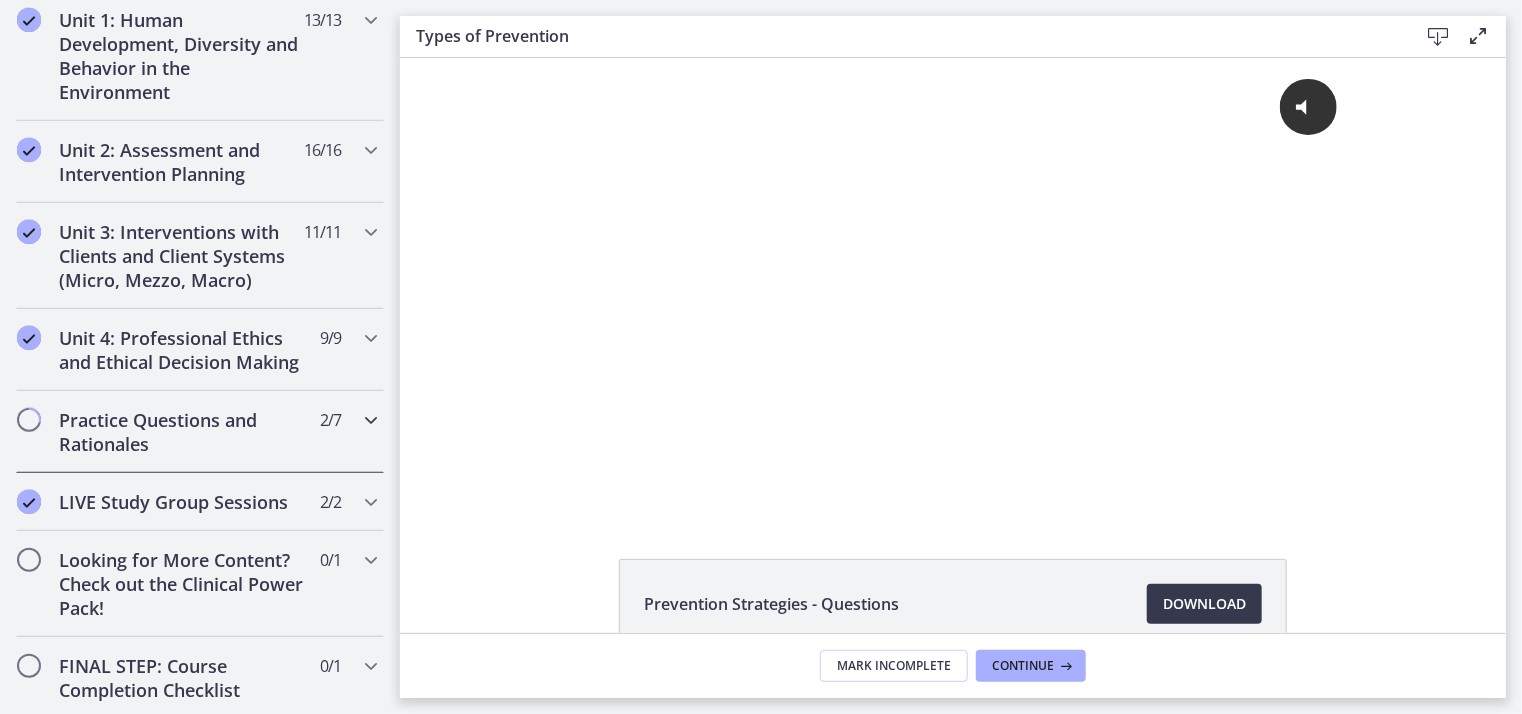 click on "Practice Questions and Rationales" at bounding box center [181, 432] 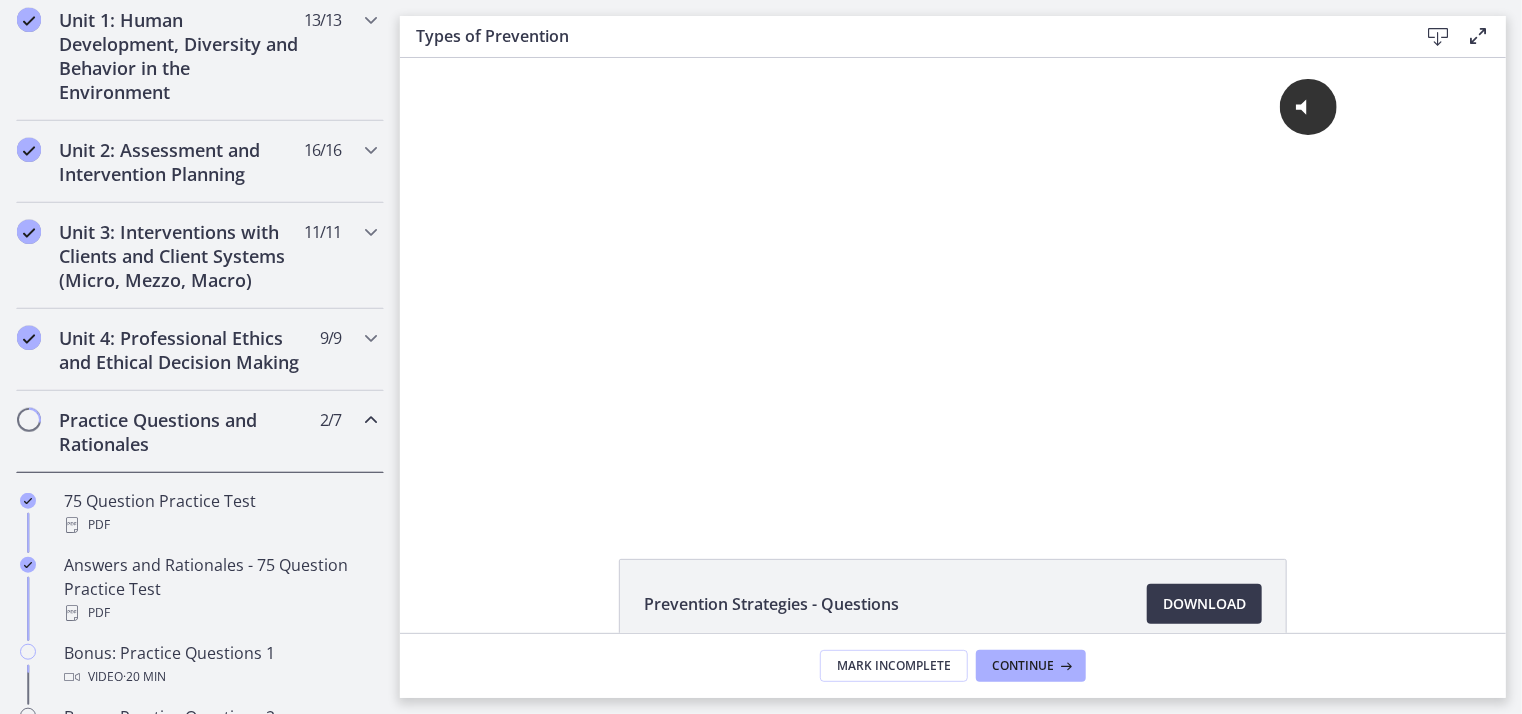 click on "Practice Questions and Rationales" at bounding box center [181, 432] 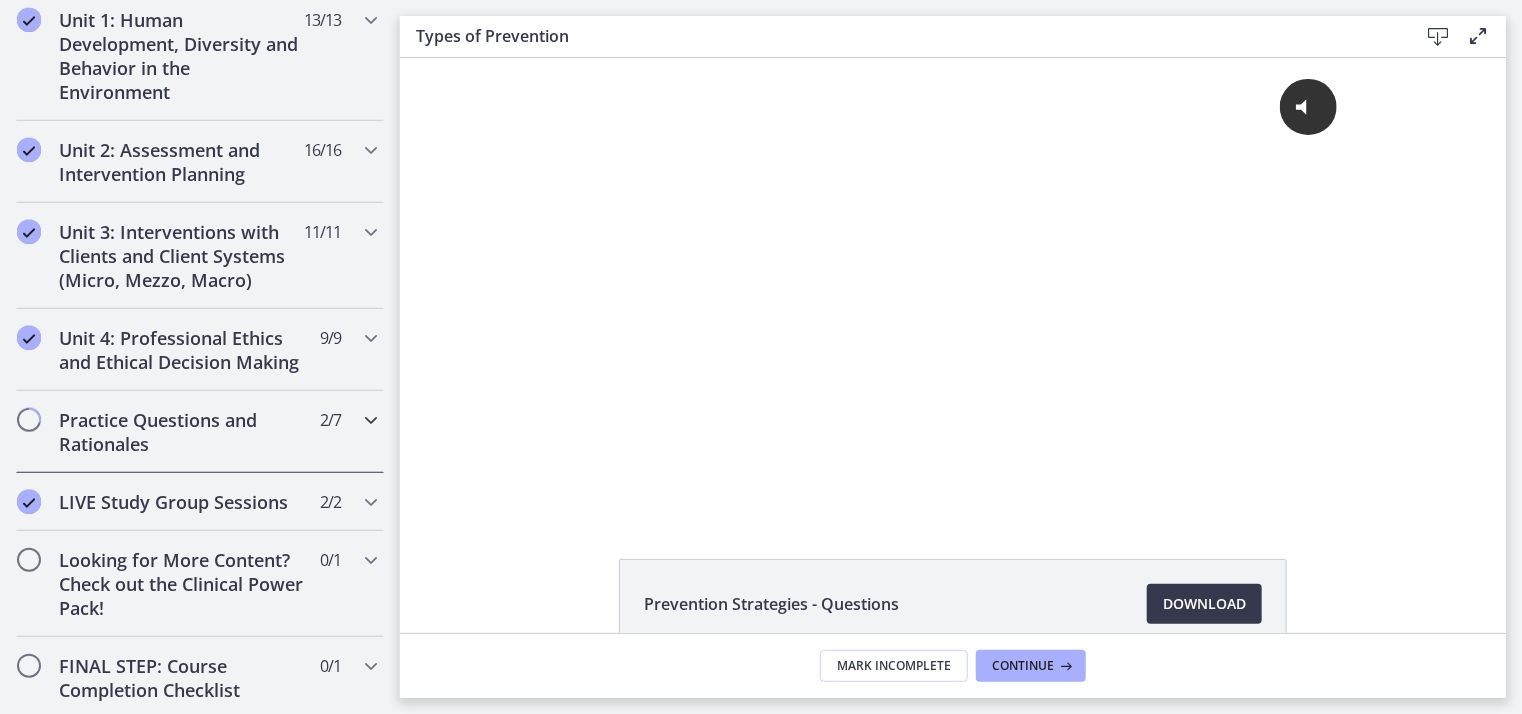 click on "Practice Questions and Rationales" at bounding box center [181, 432] 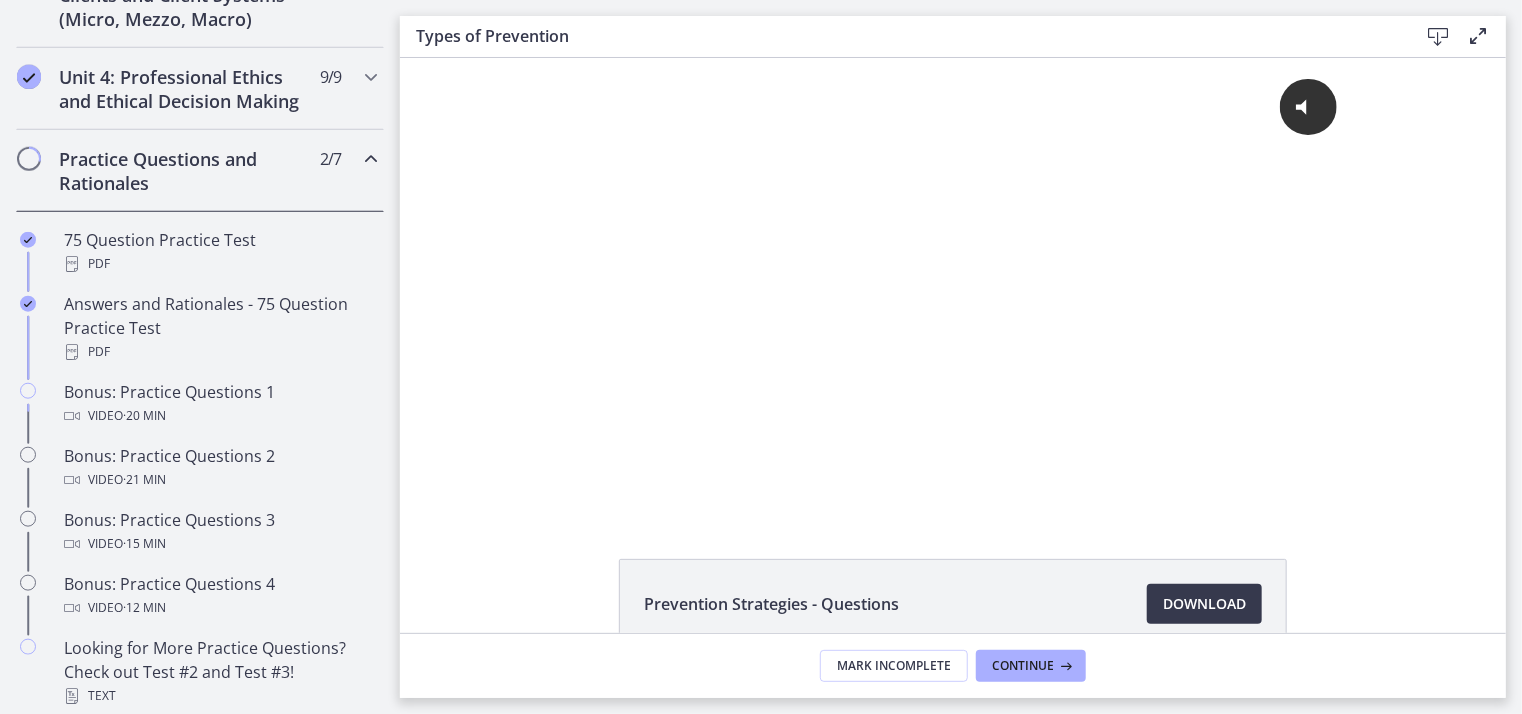 scroll, scrollTop: 870, scrollLeft: 0, axis: vertical 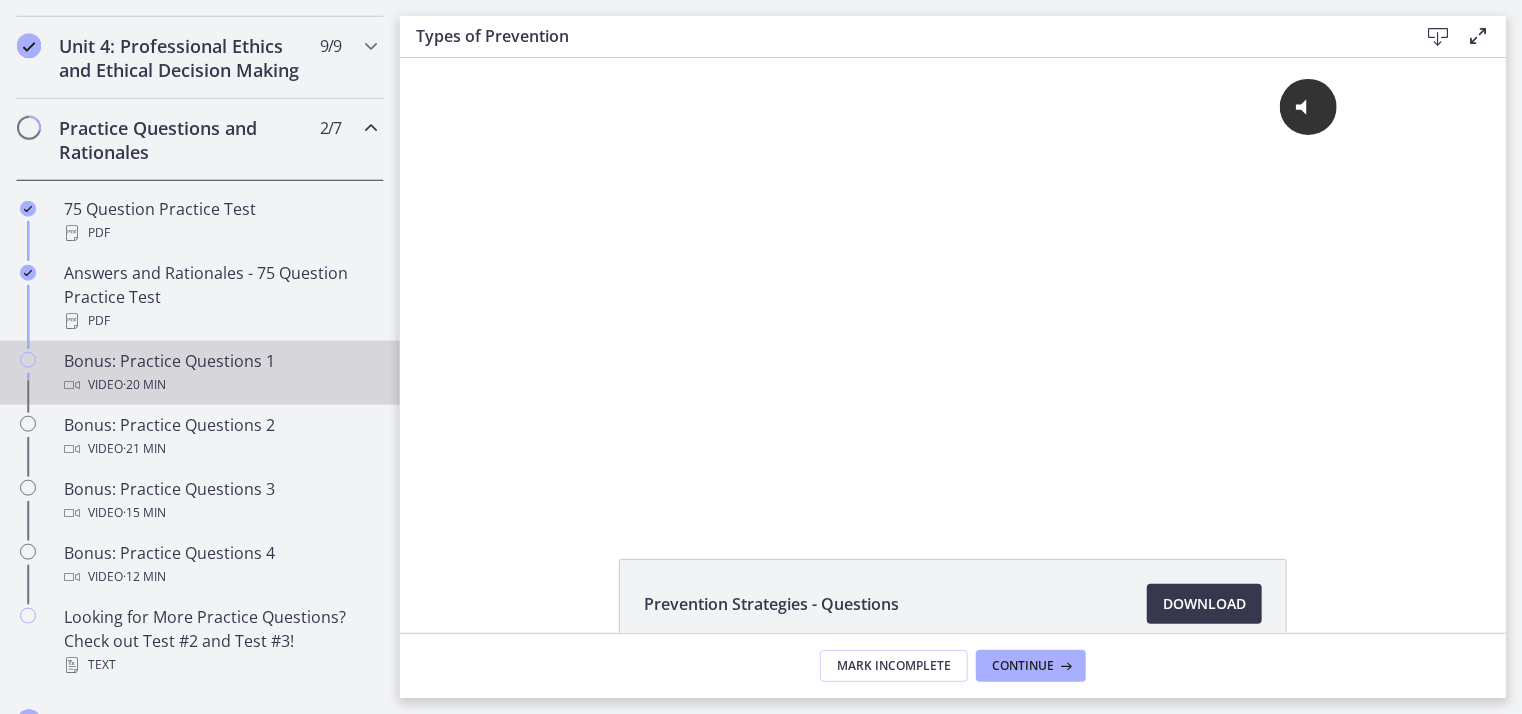 click on "Bonus: Practice Questions 1
Video
·  20 min" at bounding box center [220, 373] 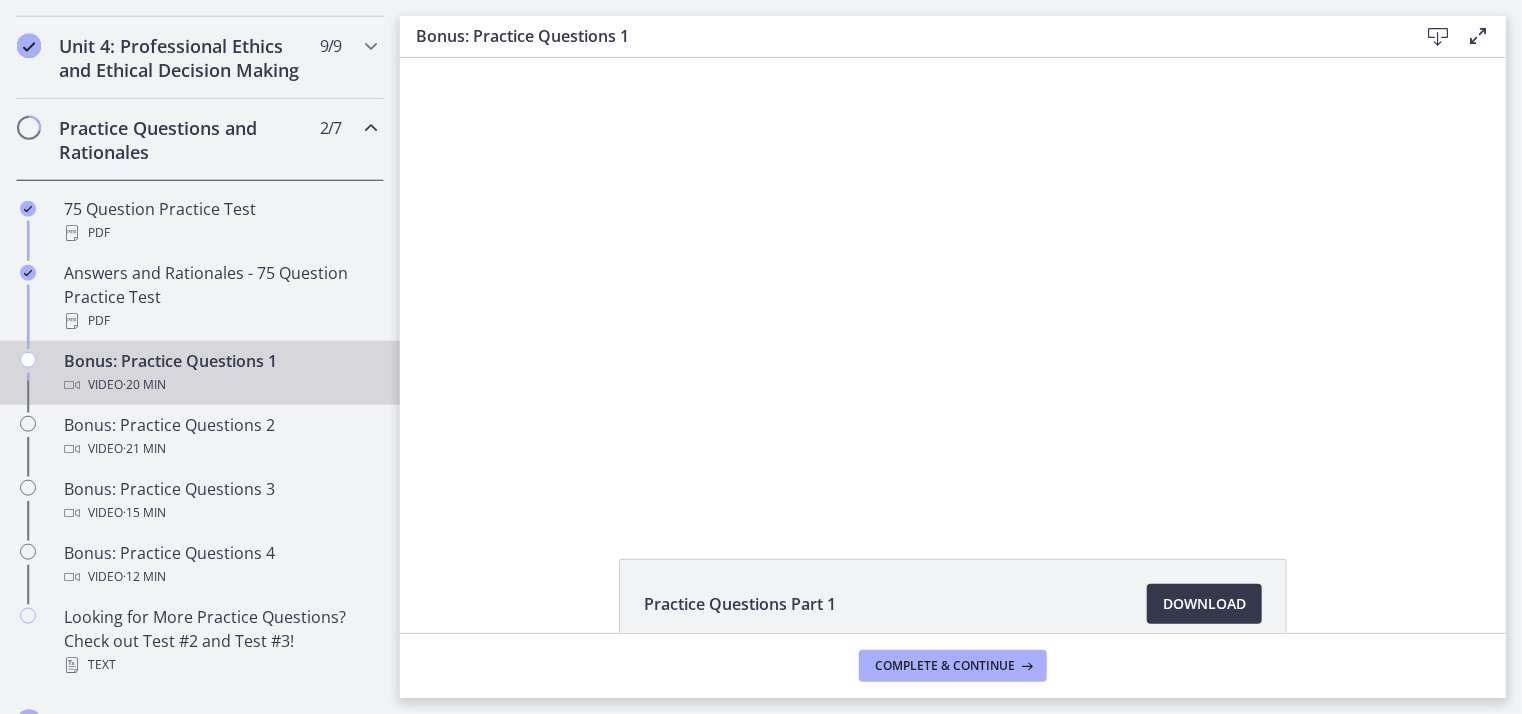 scroll, scrollTop: 0, scrollLeft: 0, axis: both 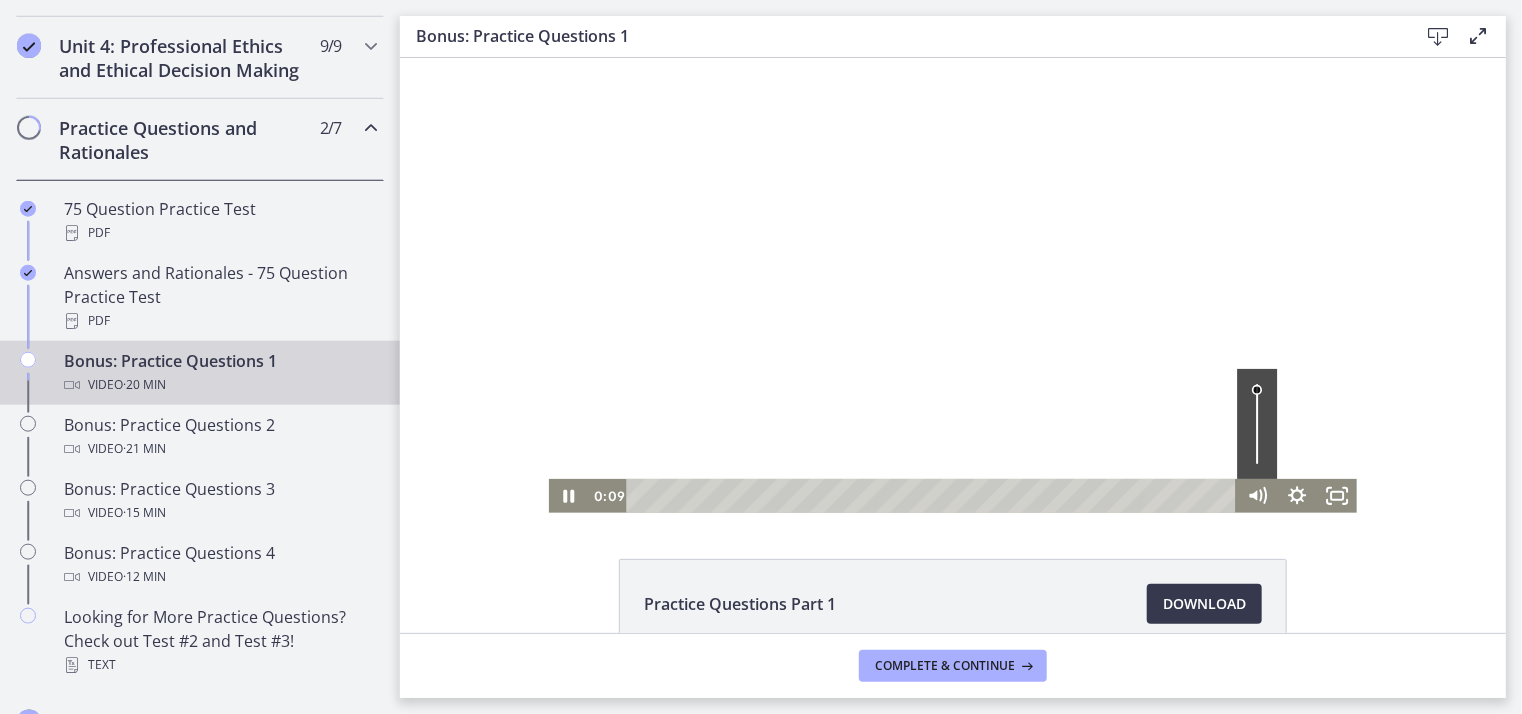 click at bounding box center [1256, 423] 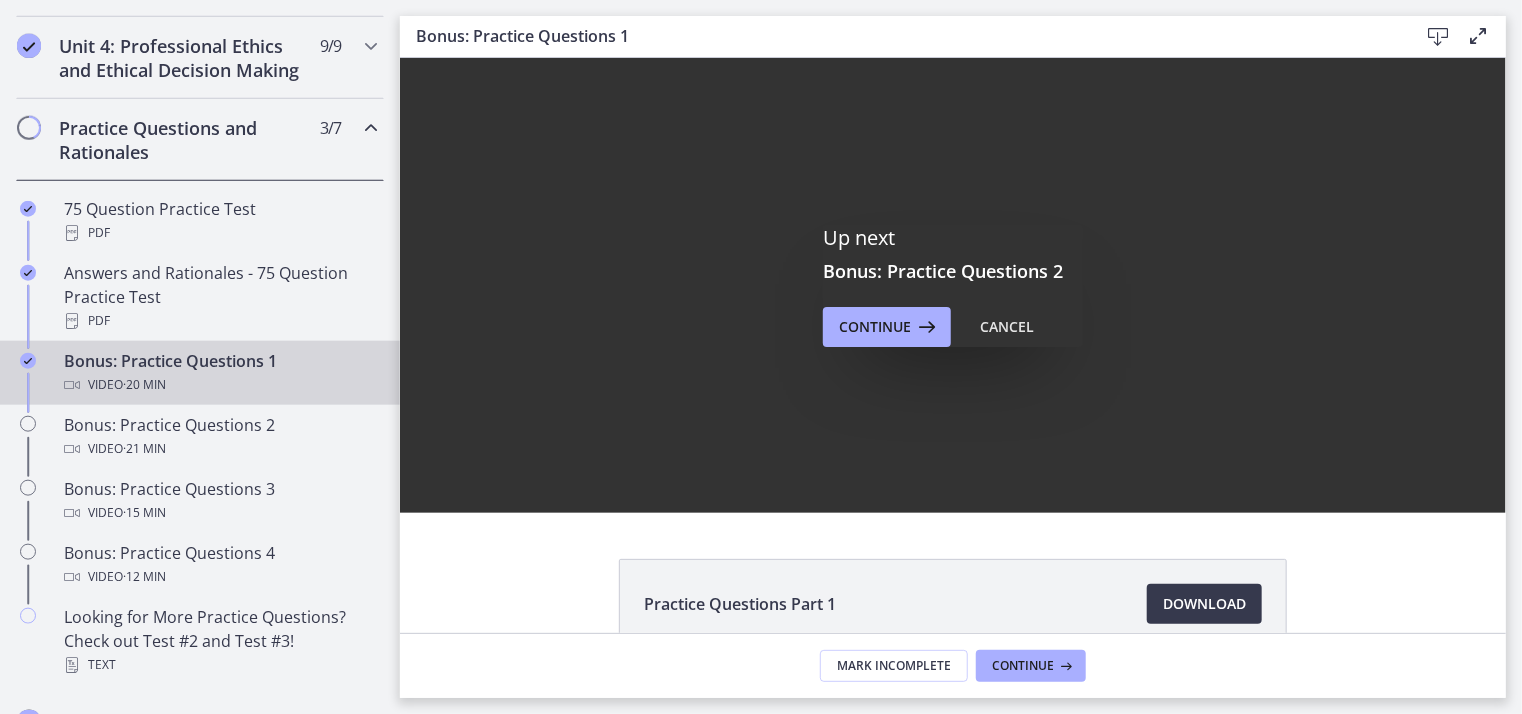 scroll, scrollTop: 0, scrollLeft: 0, axis: both 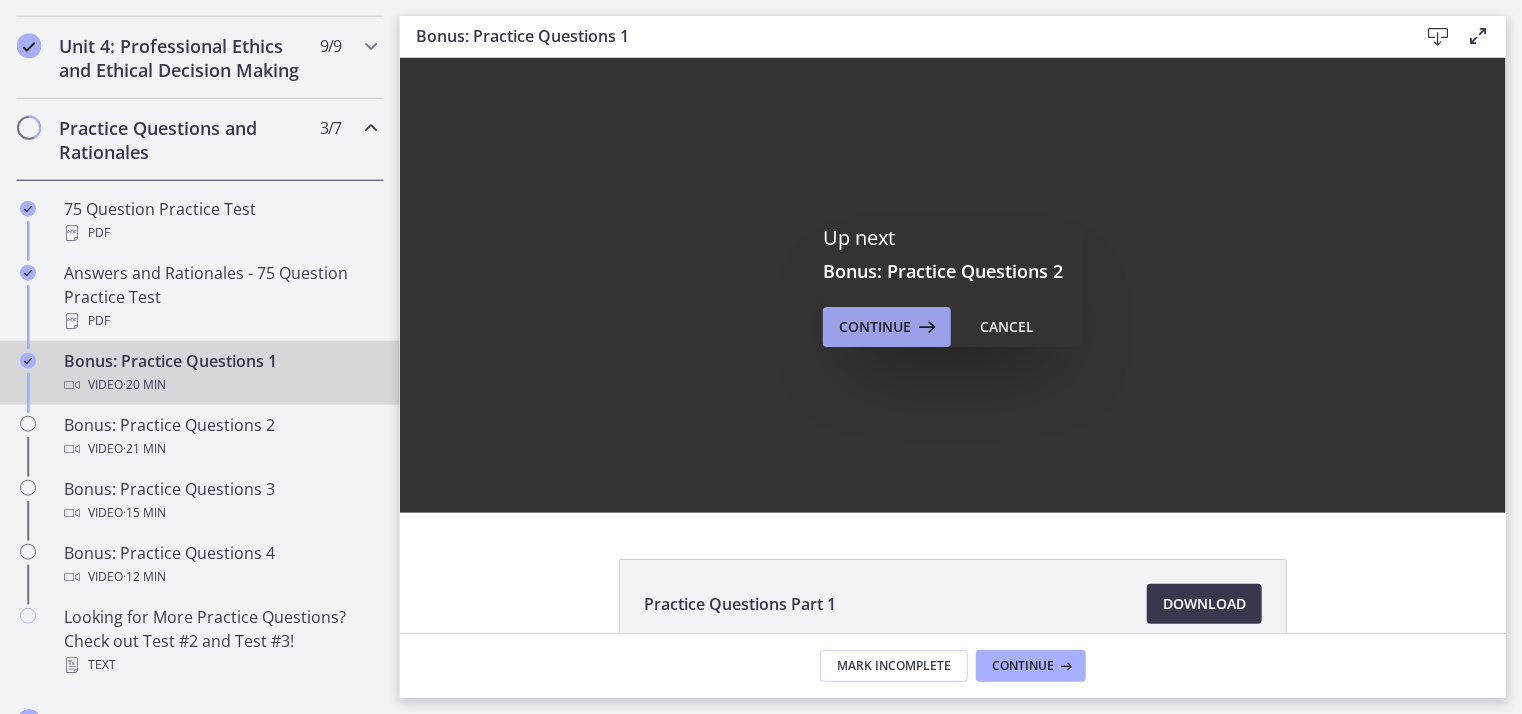 click on "Continue" at bounding box center [875, 327] 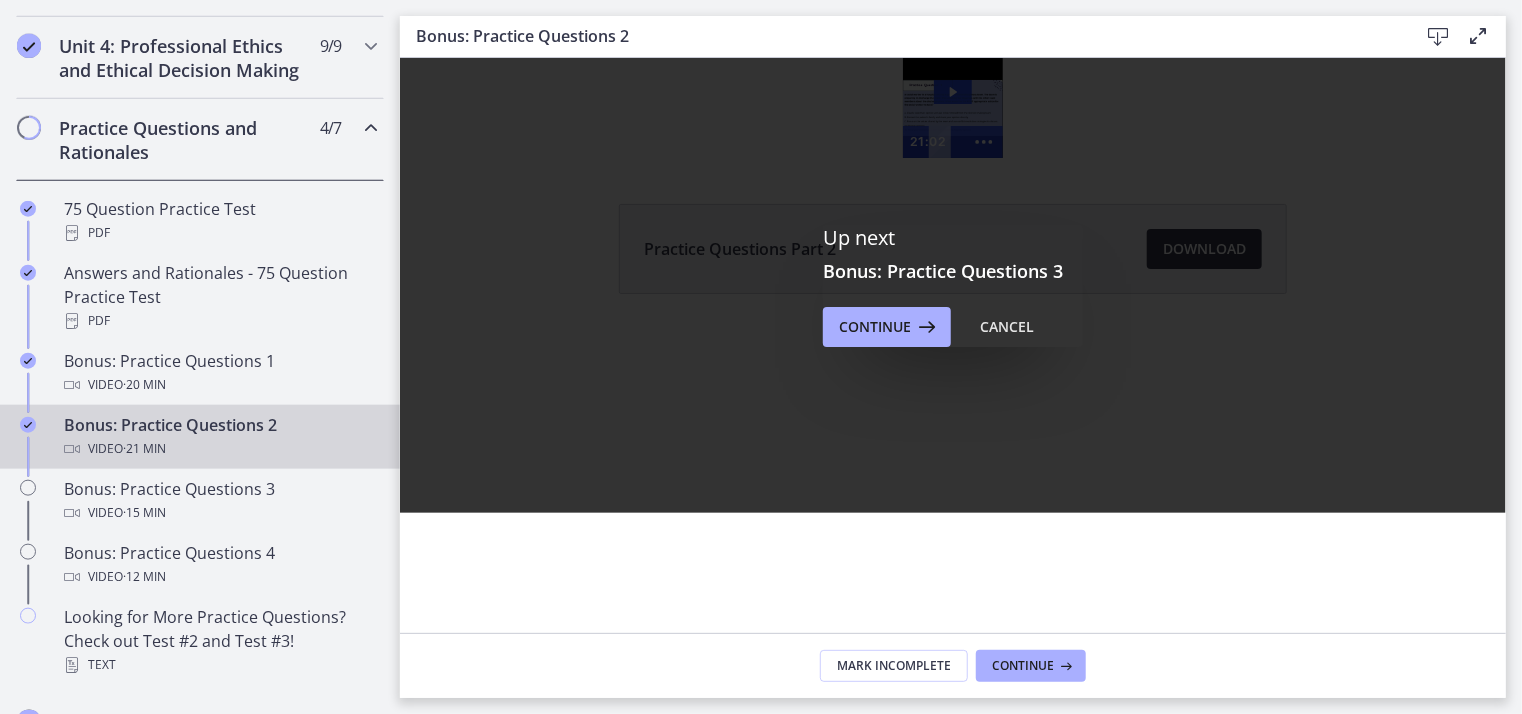 scroll, scrollTop: 0, scrollLeft: 0, axis: both 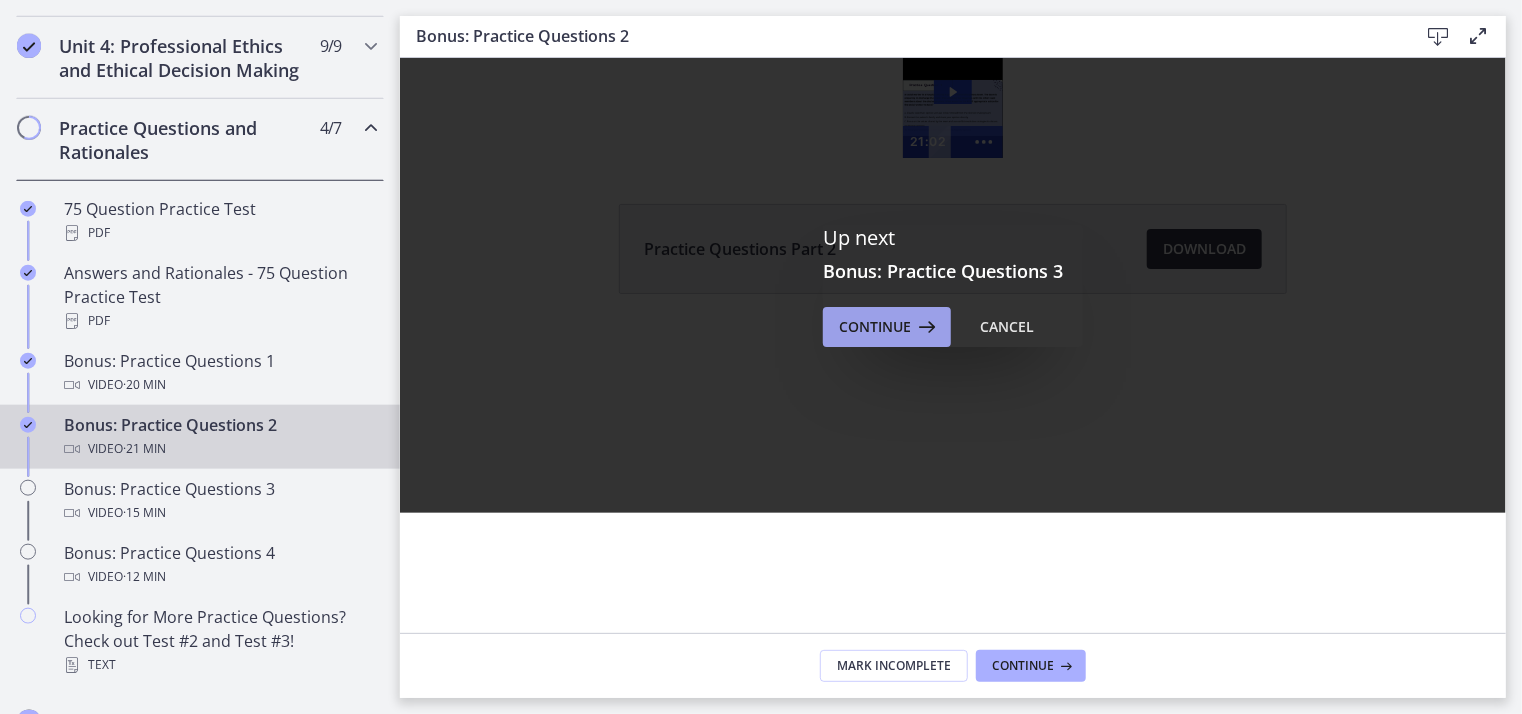 click on "Continue" at bounding box center [875, 327] 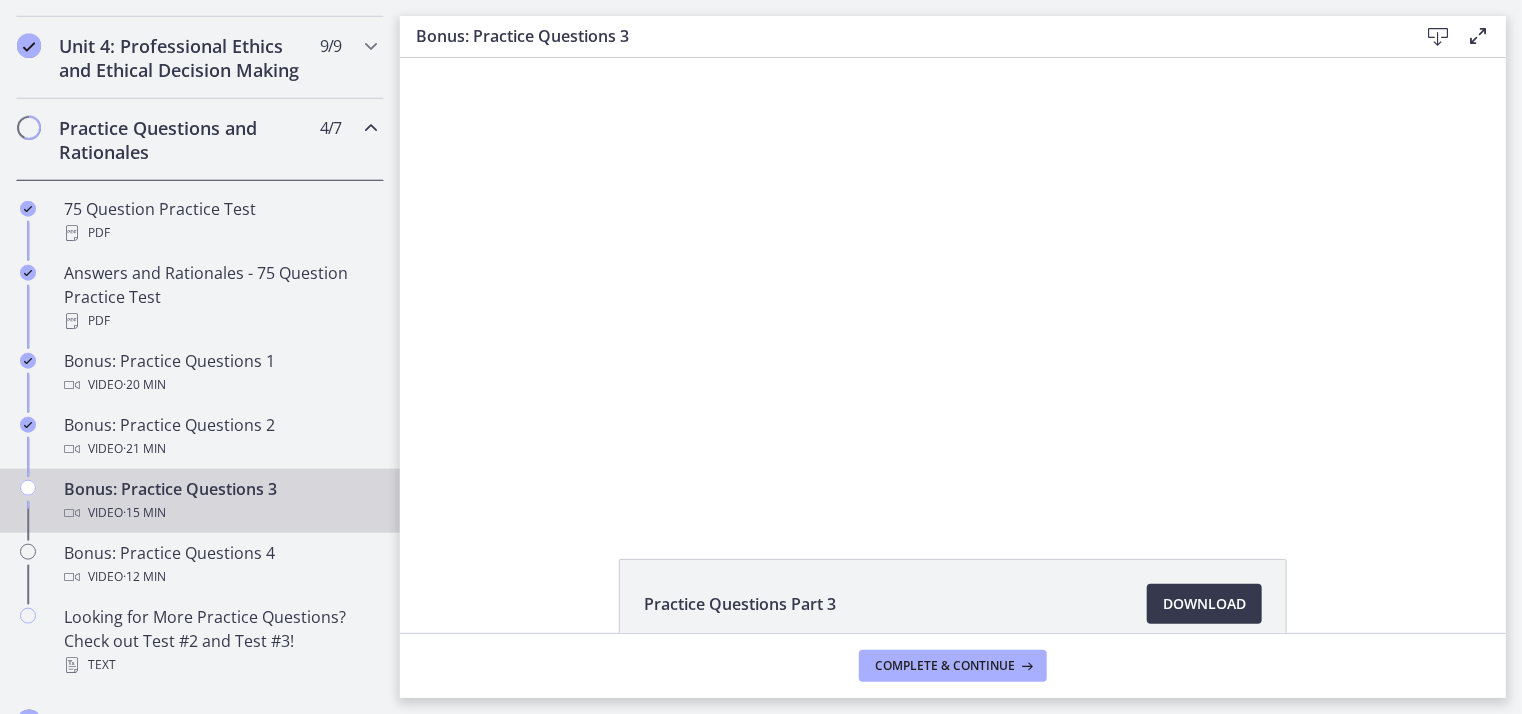 scroll, scrollTop: 0, scrollLeft: 0, axis: both 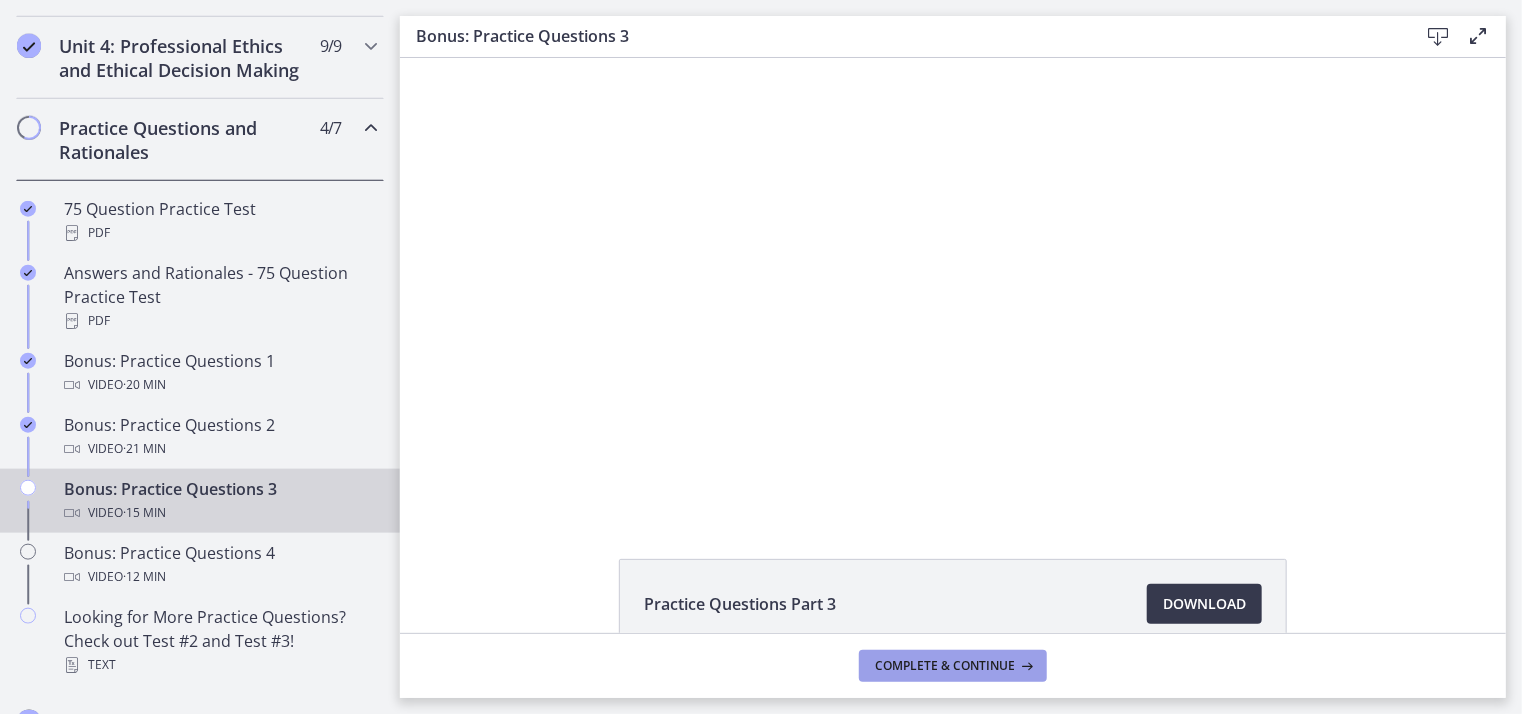 click on "Complete & continue" at bounding box center [945, 666] 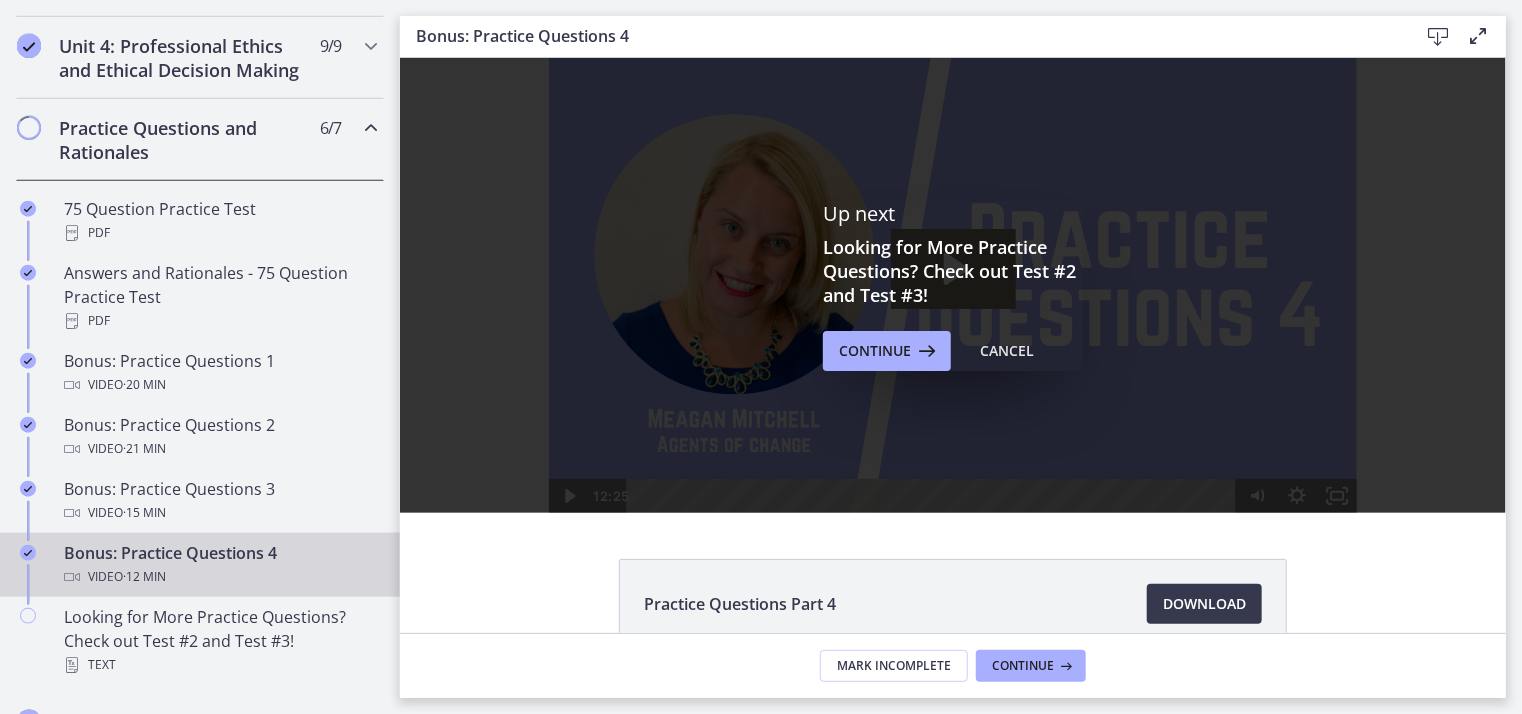 scroll, scrollTop: 0, scrollLeft: 0, axis: both 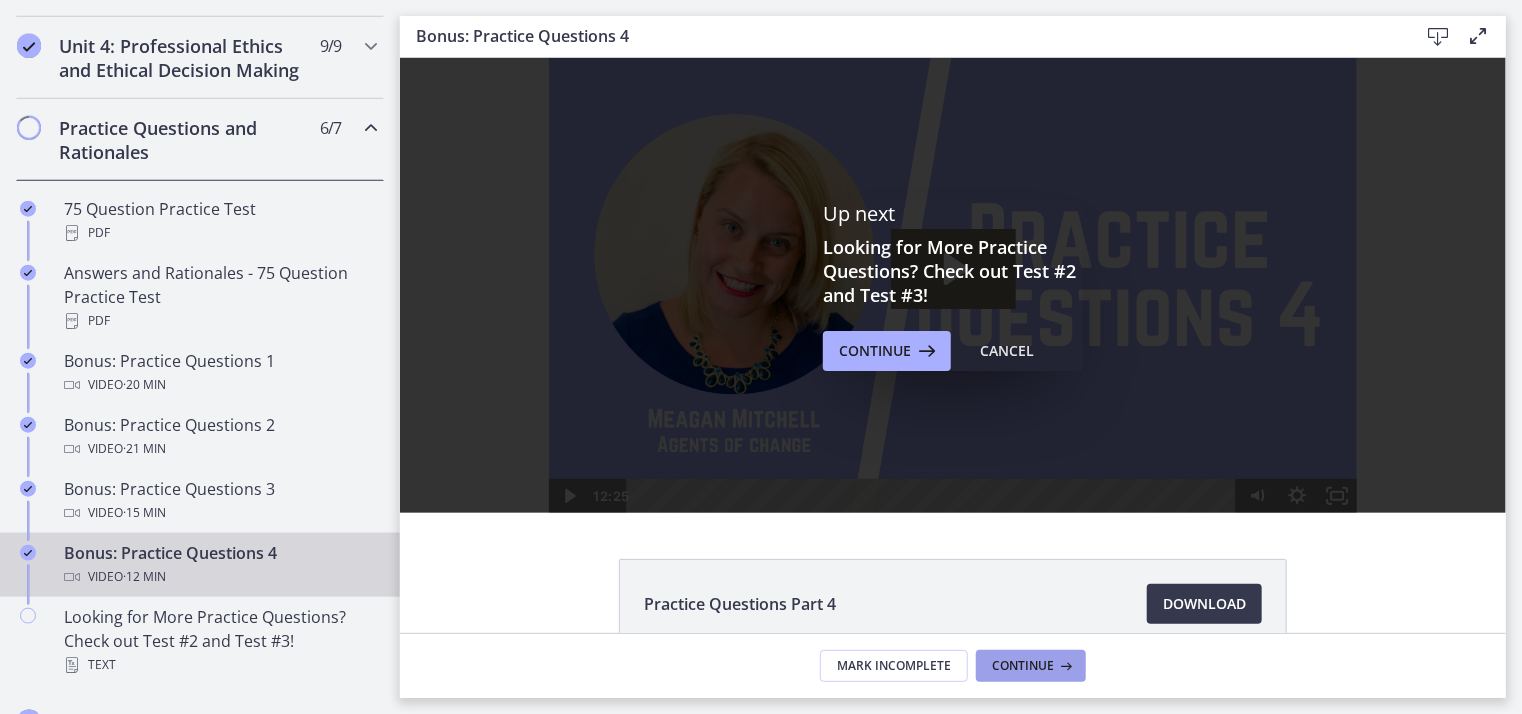 click on "Continue" at bounding box center [1023, 666] 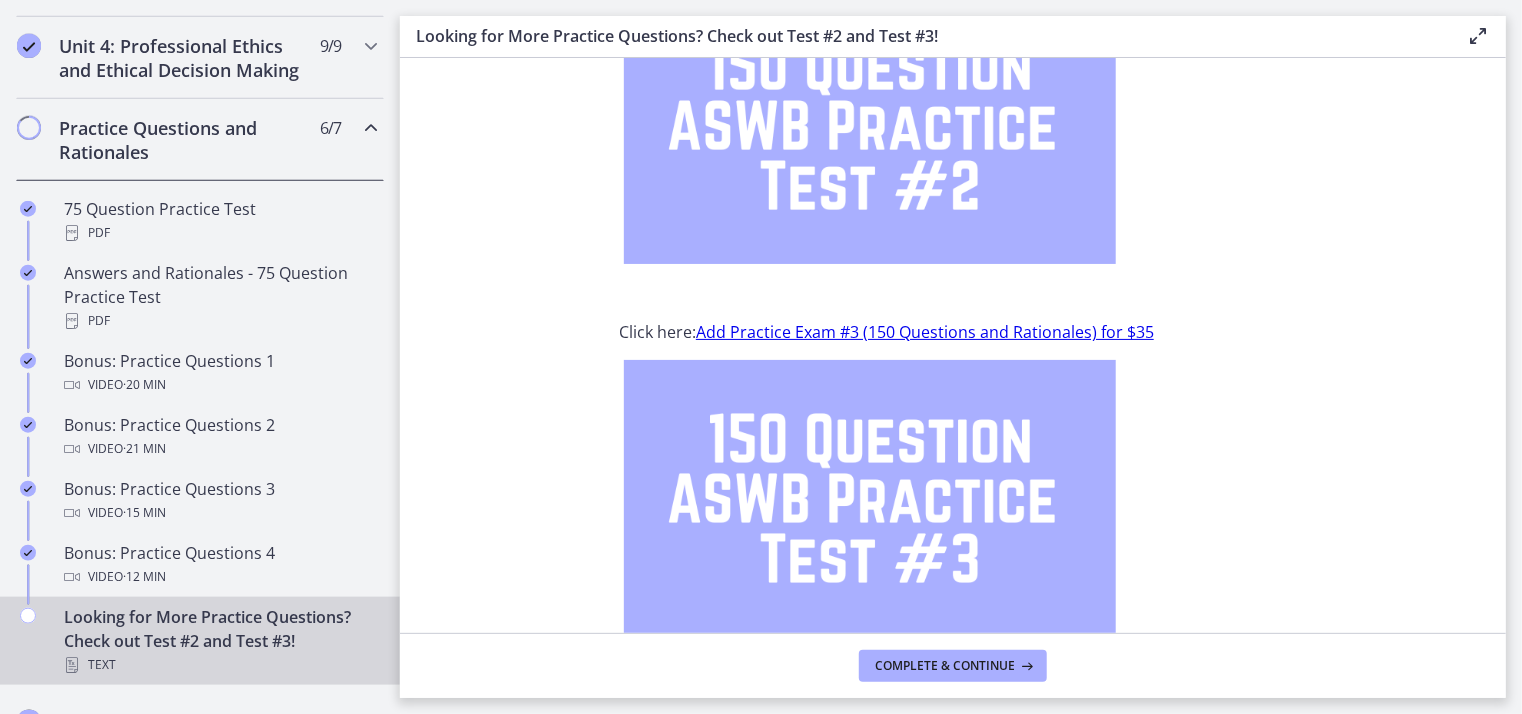 scroll, scrollTop: 307, scrollLeft: 0, axis: vertical 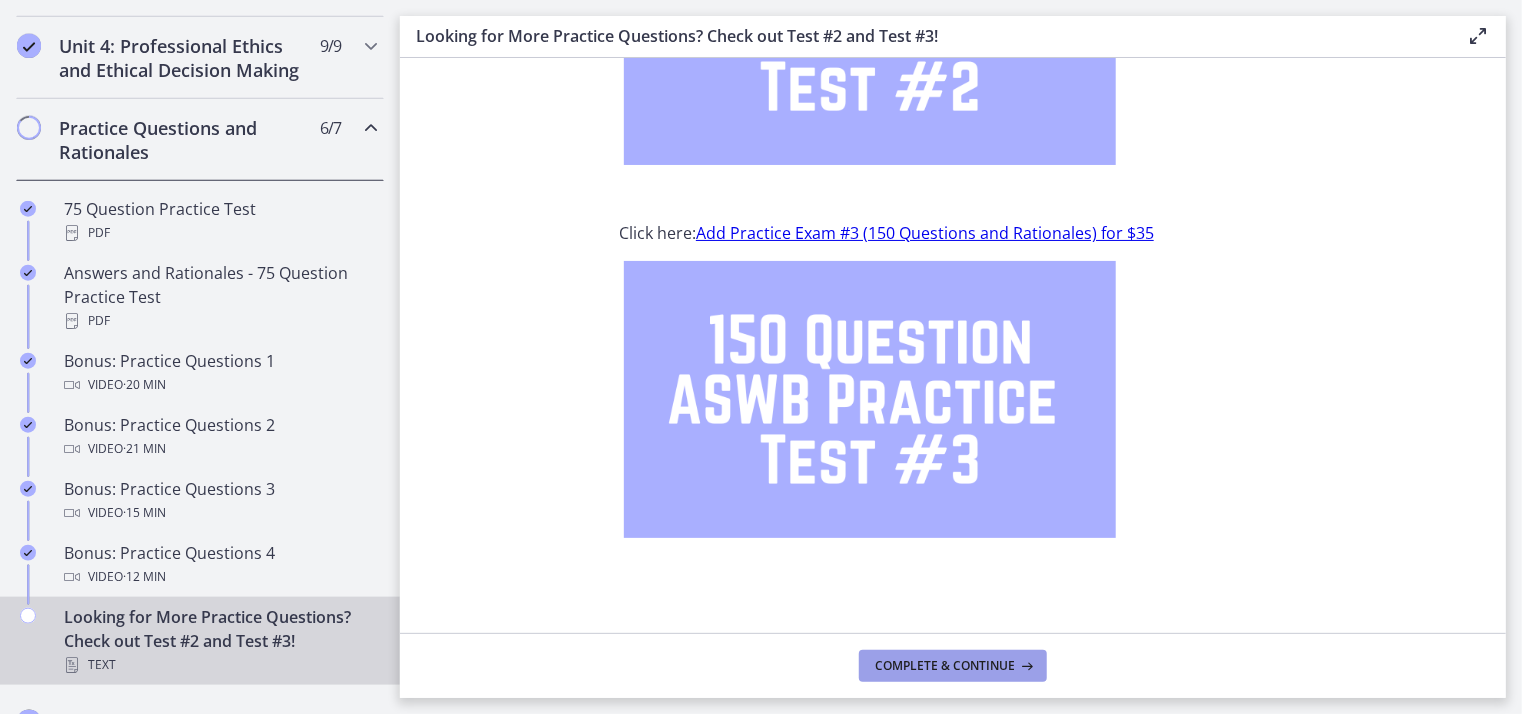 click on "Complete & continue" at bounding box center [945, 666] 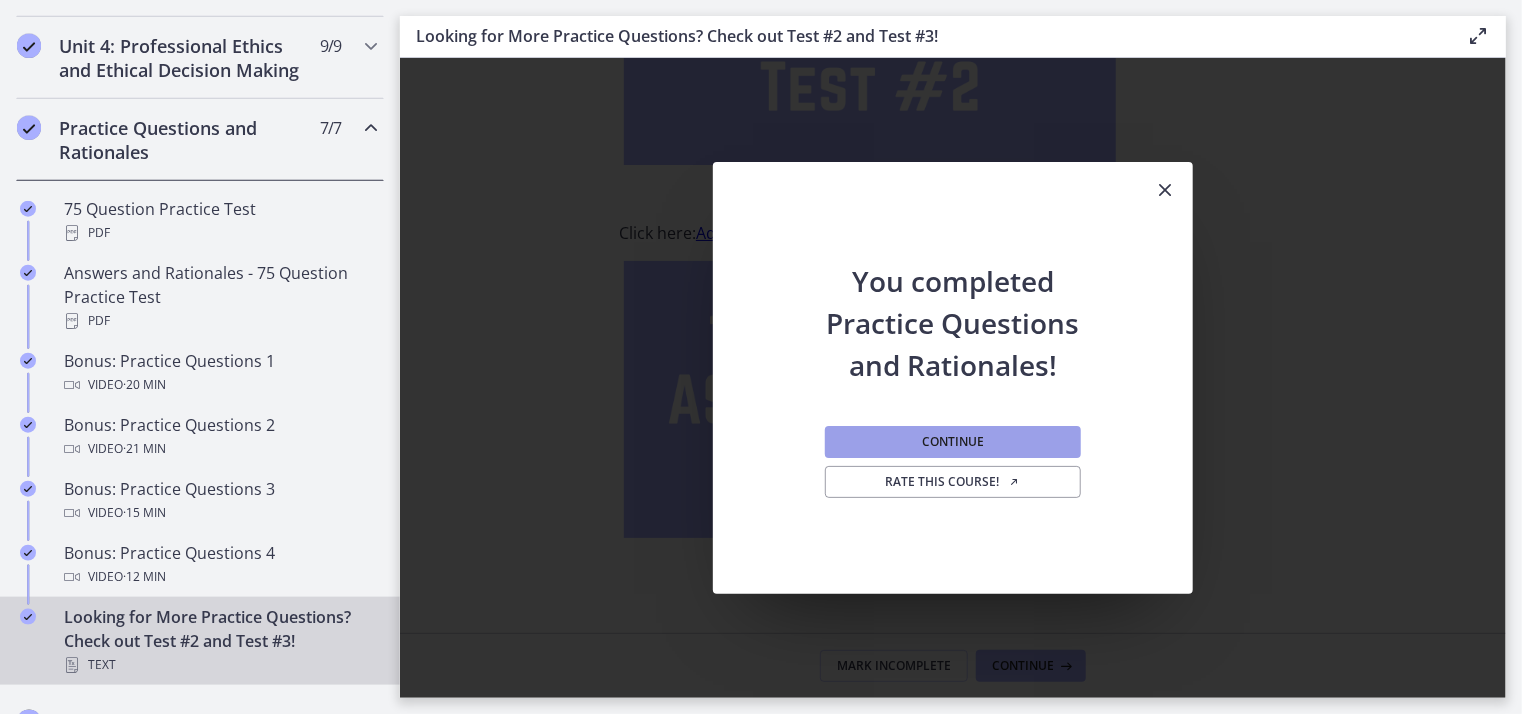 click on "Continue" at bounding box center (953, 442) 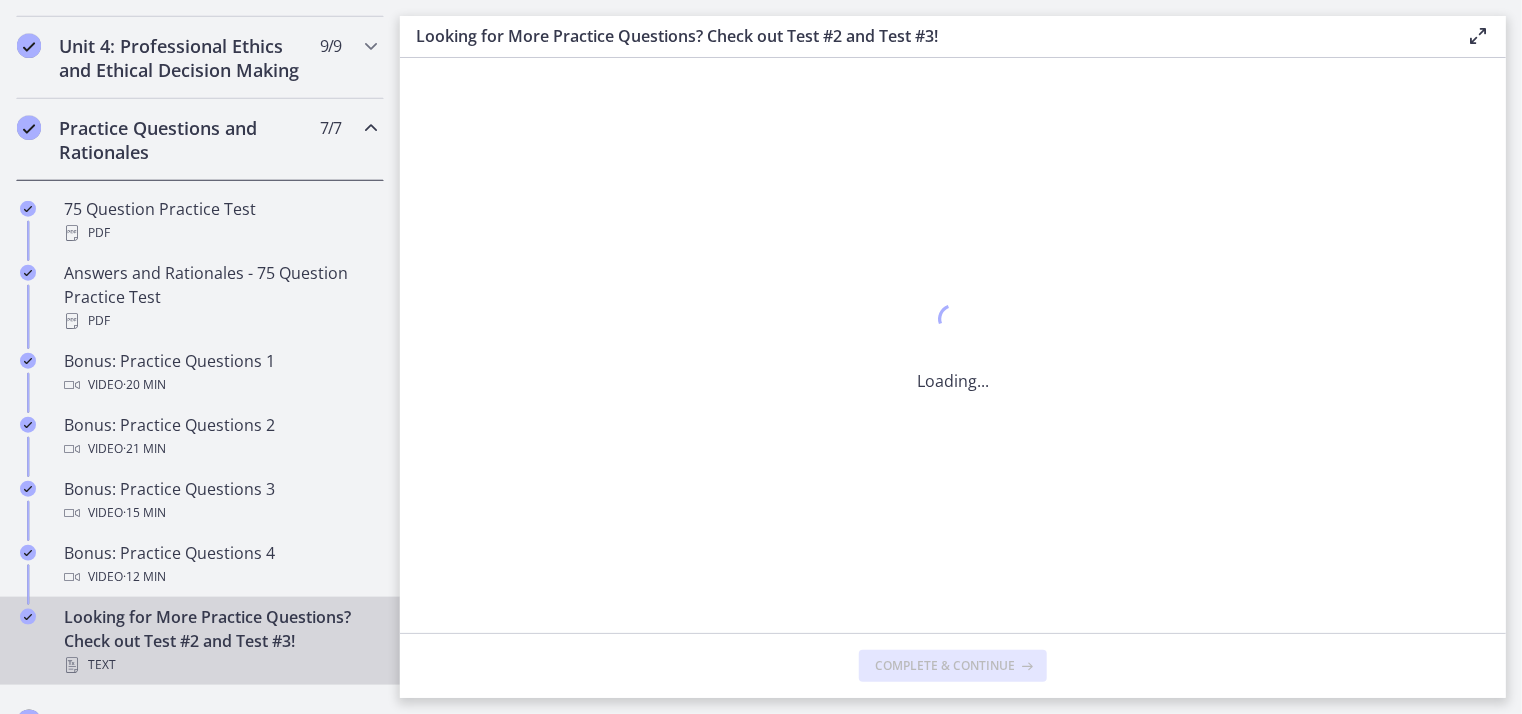 scroll, scrollTop: 0, scrollLeft: 0, axis: both 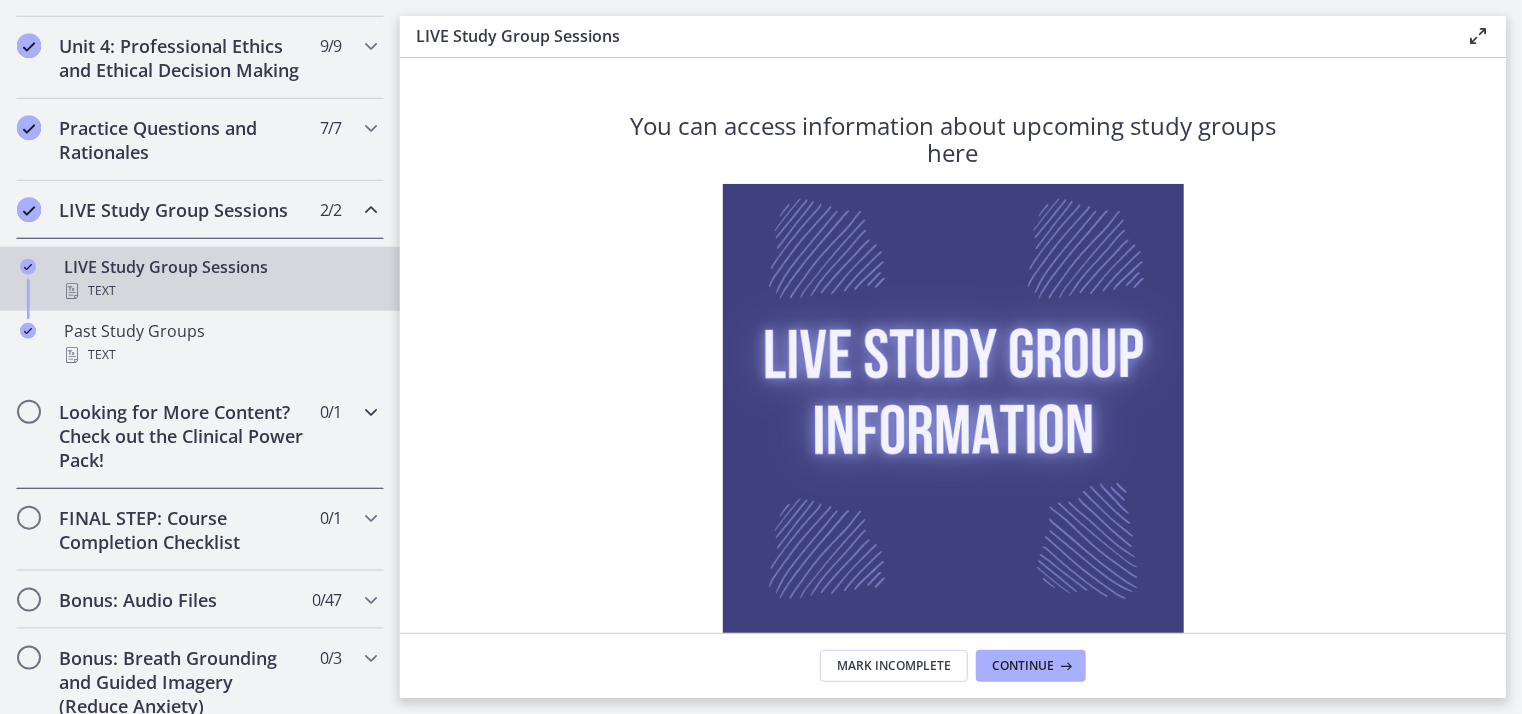 click on "0  /  1
Completed" at bounding box center [330, 412] 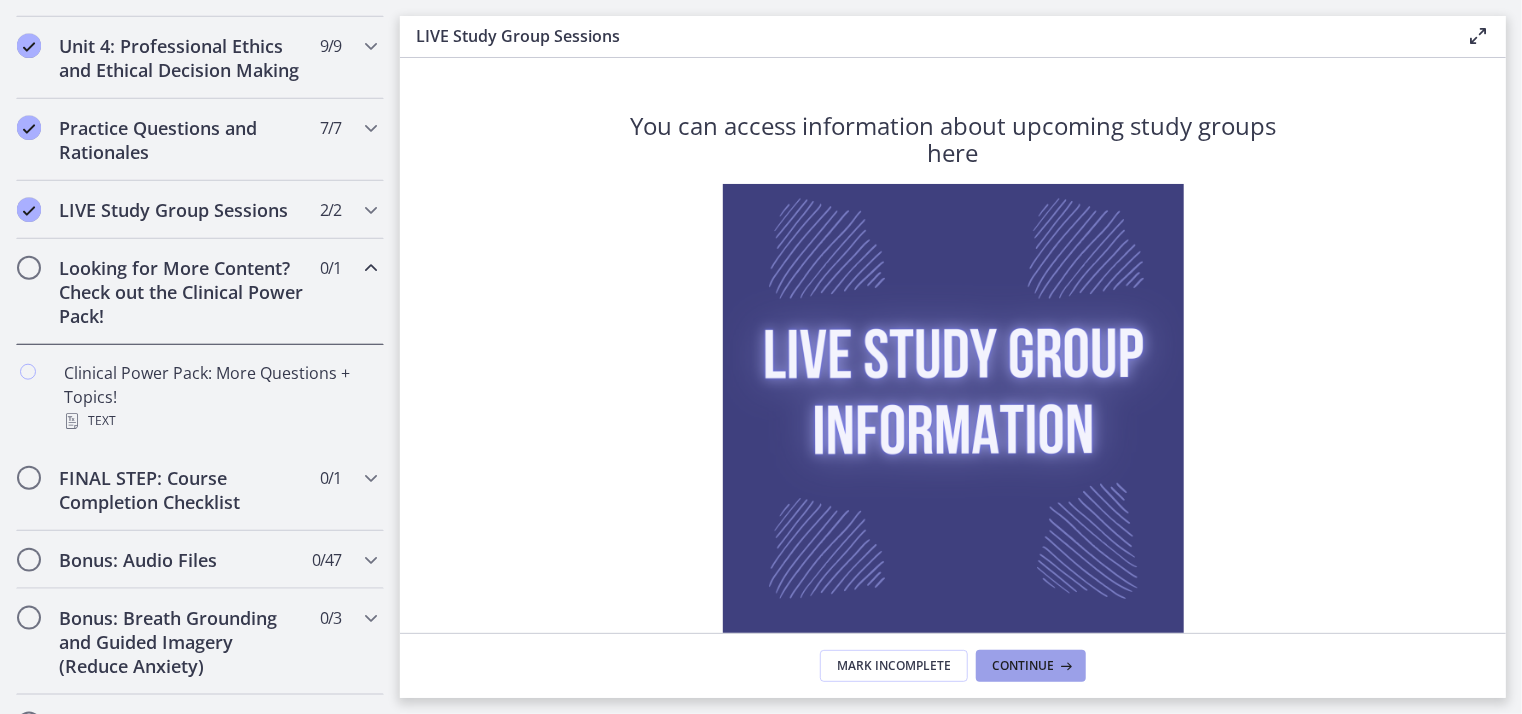 click on "Continue" at bounding box center (1023, 666) 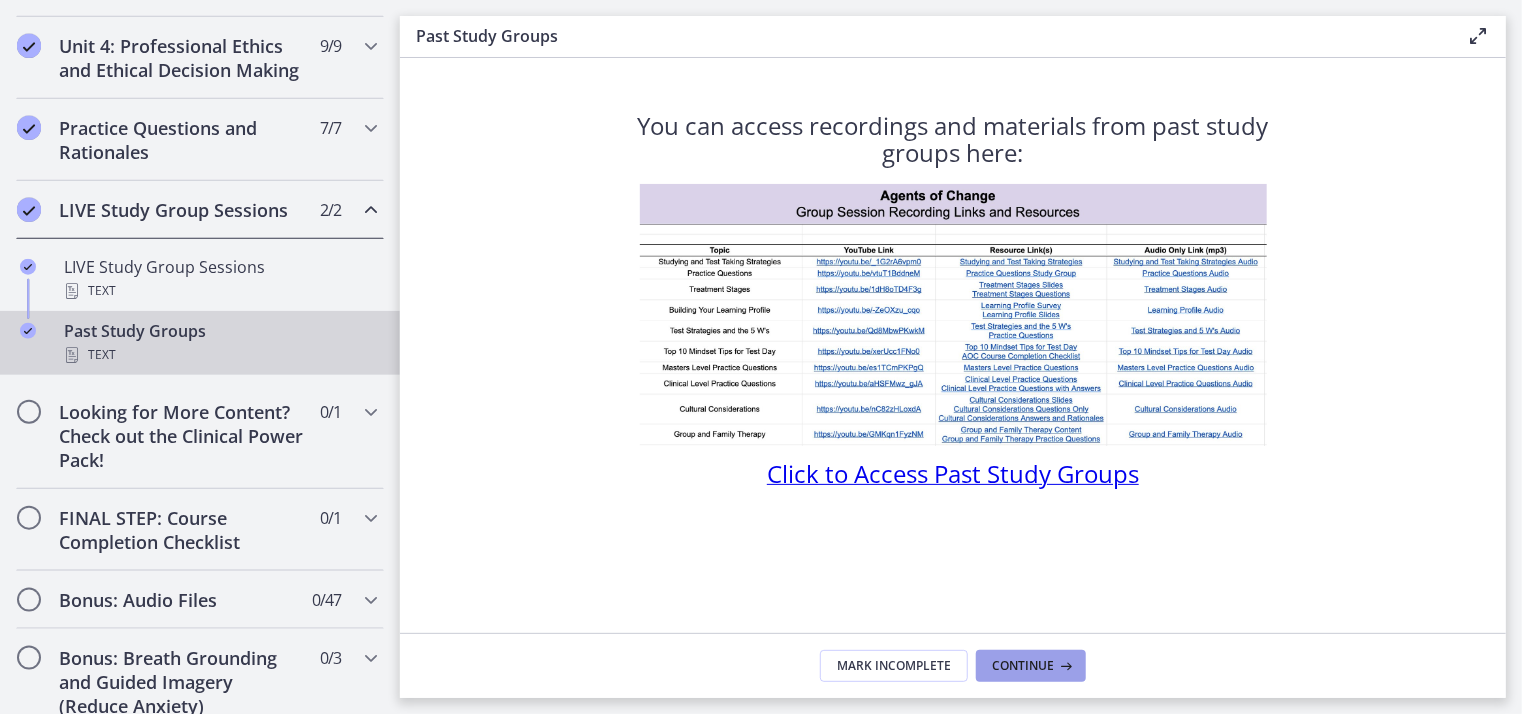 click on "Continue" at bounding box center [1023, 666] 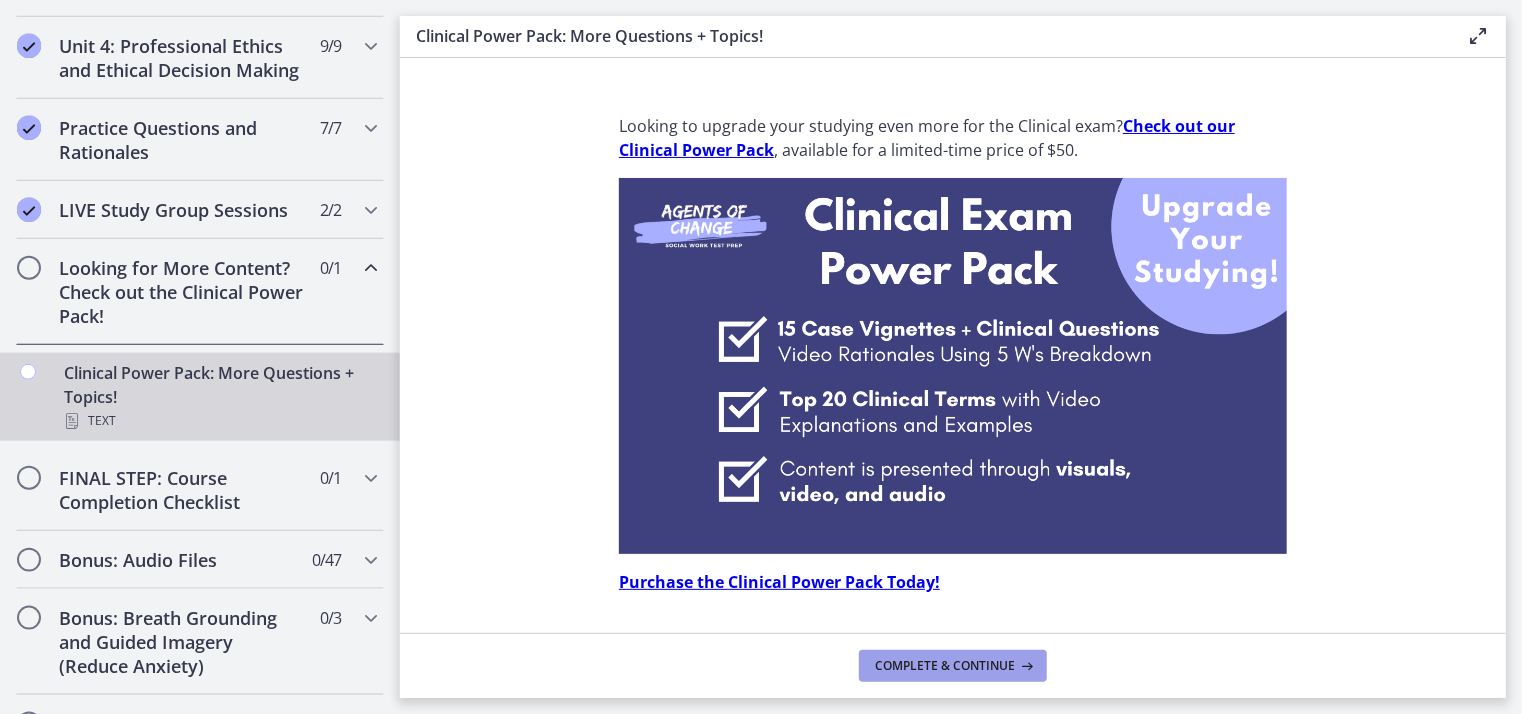 click on "Complete & continue" at bounding box center (945, 666) 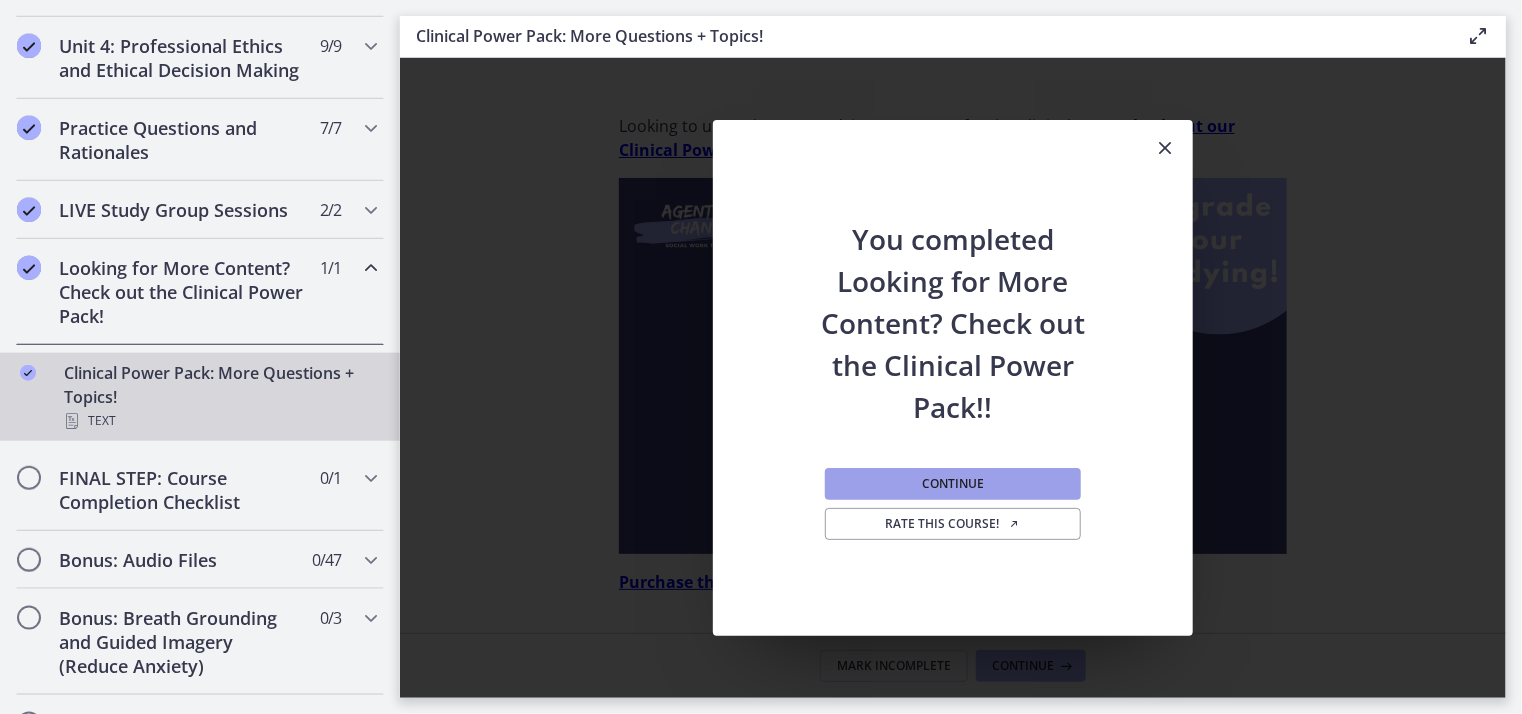 click on "Continue" at bounding box center [953, 484] 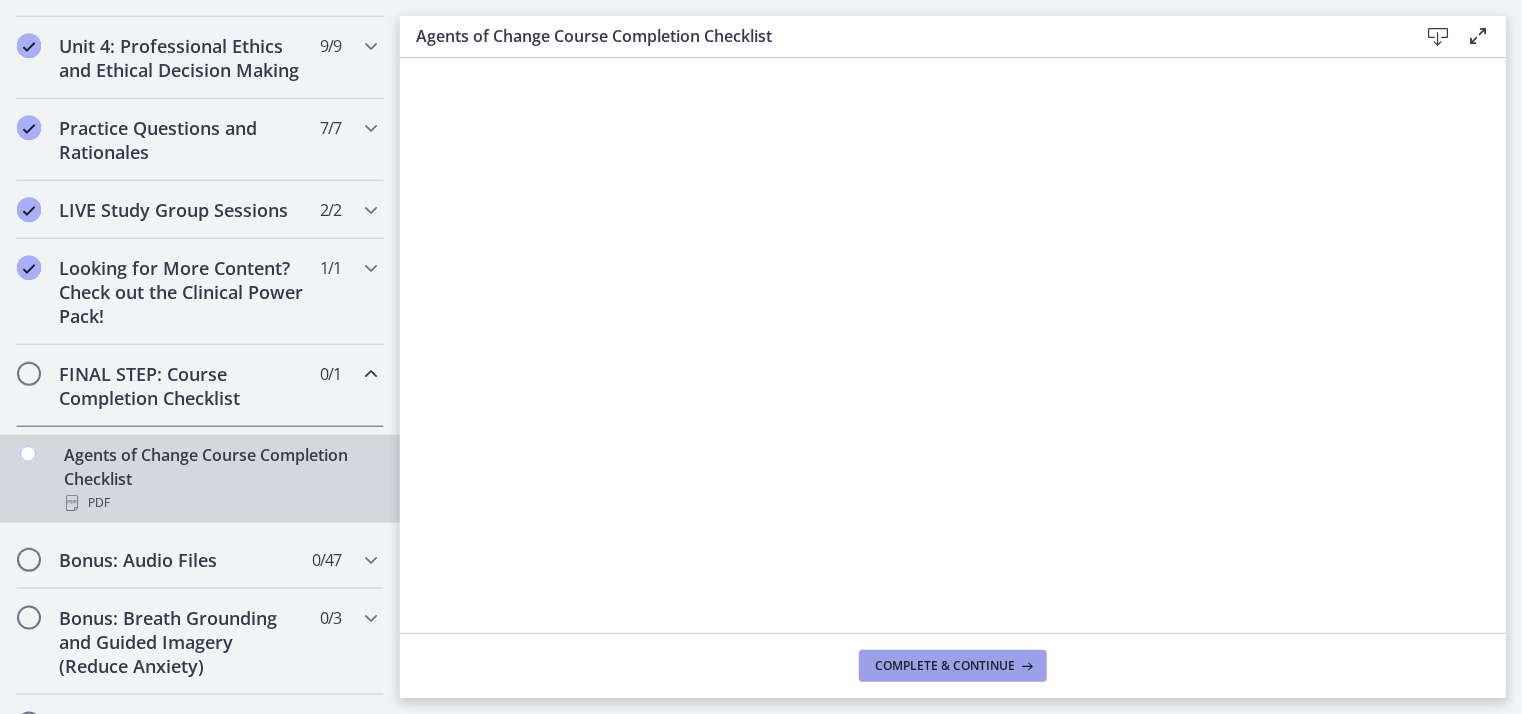 click on "Complete & continue" at bounding box center (945, 666) 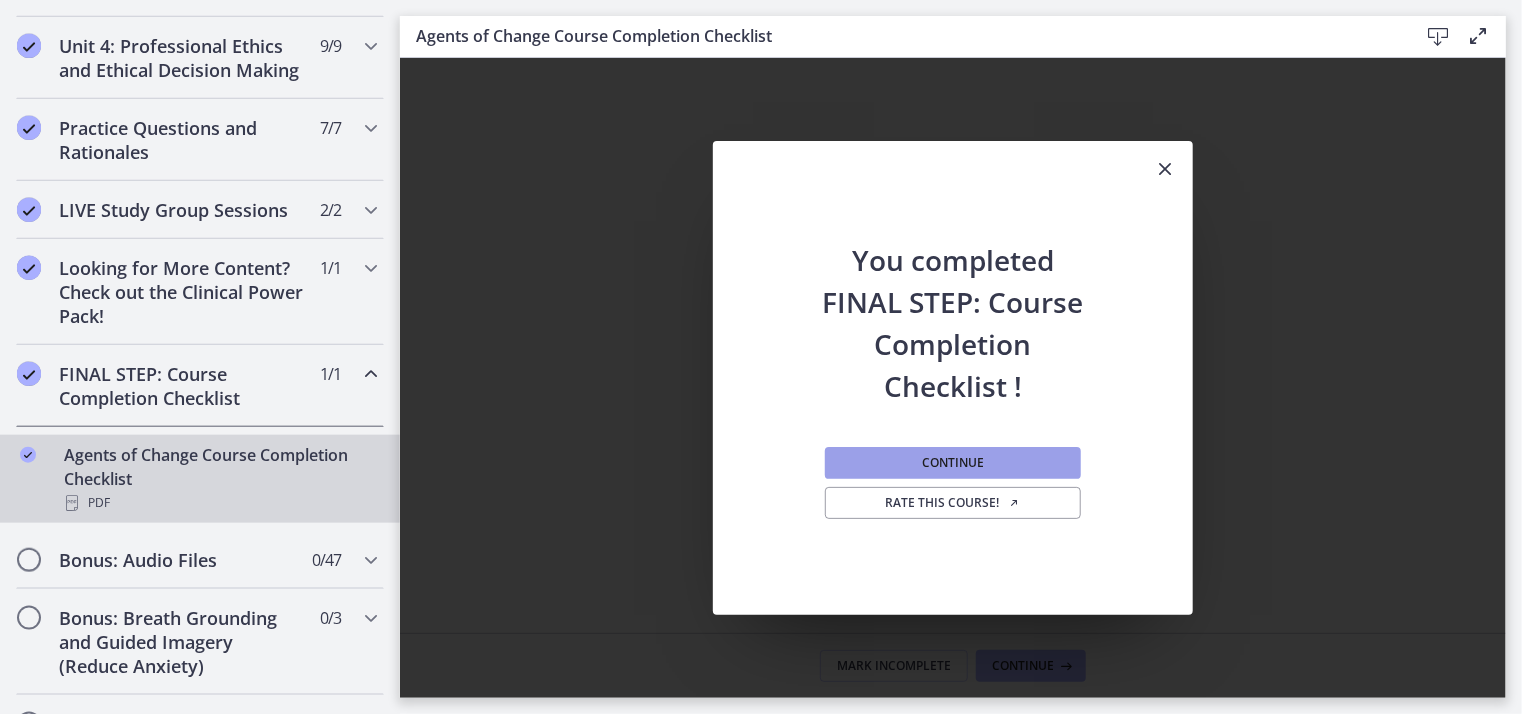 click on "Continue" at bounding box center [953, 463] 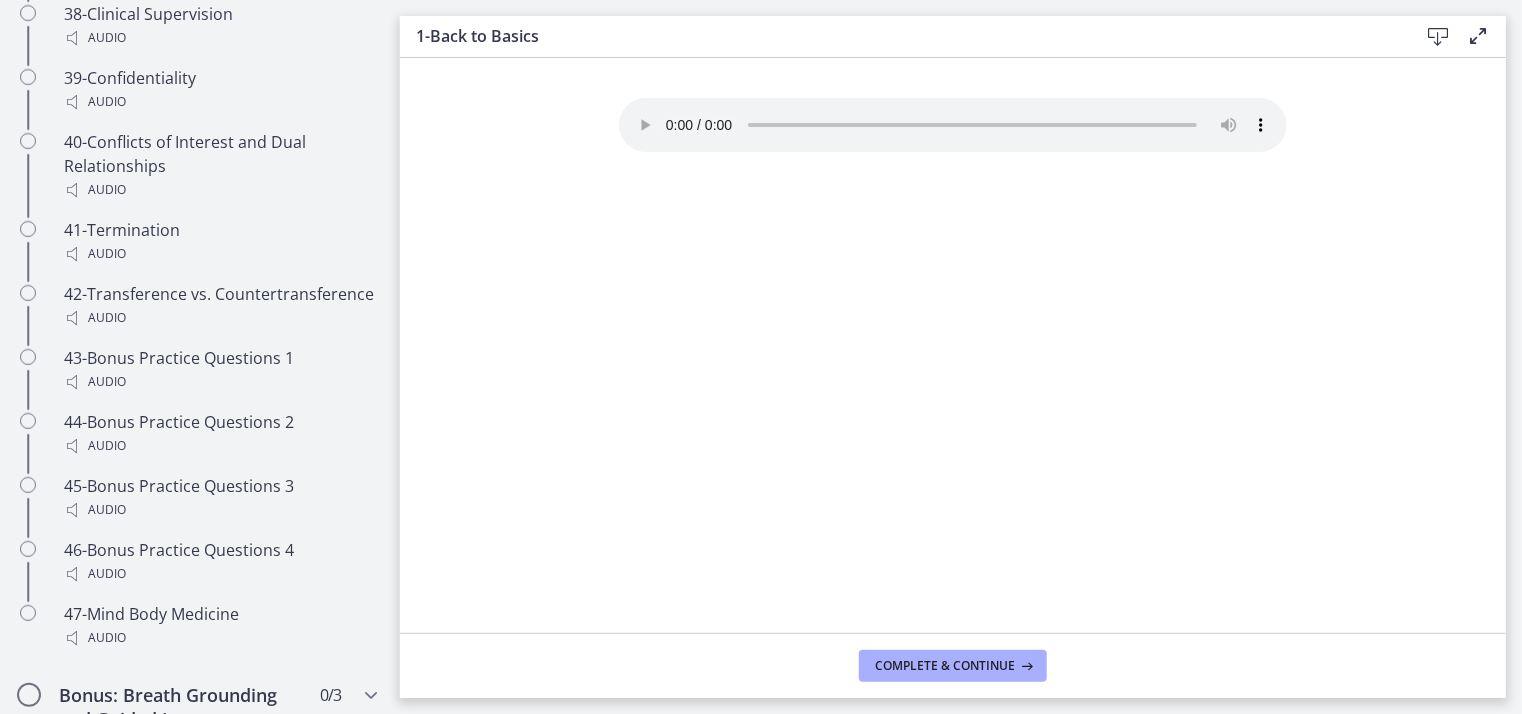 scroll, scrollTop: 4073, scrollLeft: 0, axis: vertical 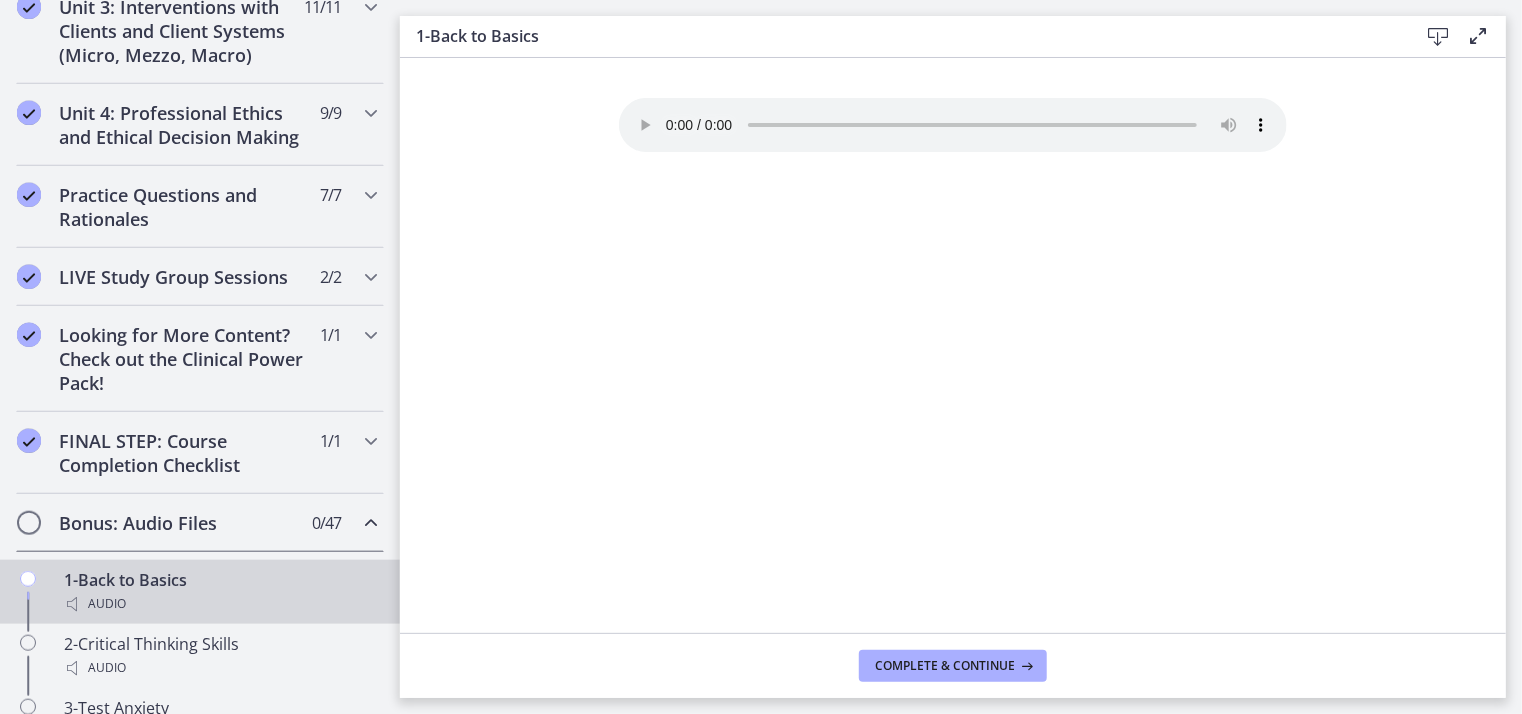 type 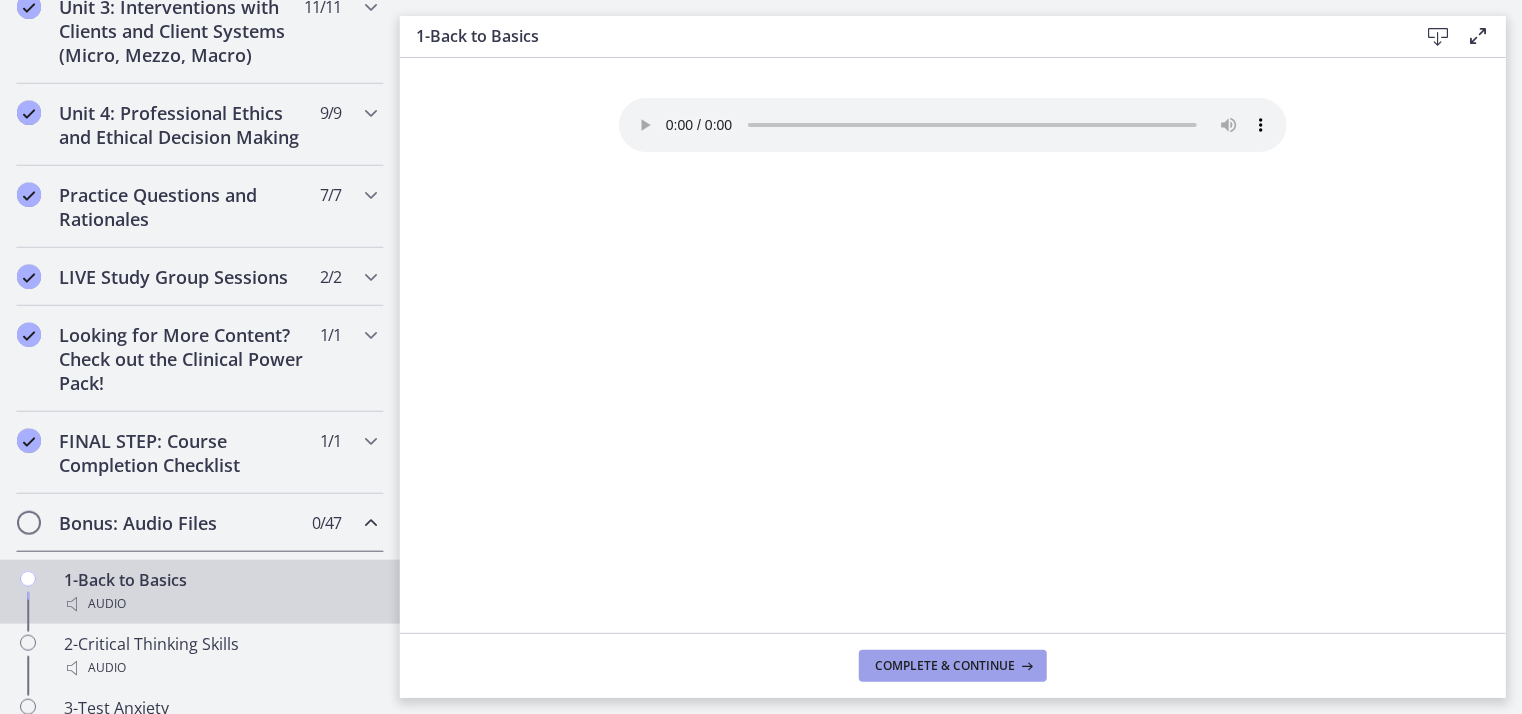 click on "Complete & continue" at bounding box center [945, 666] 